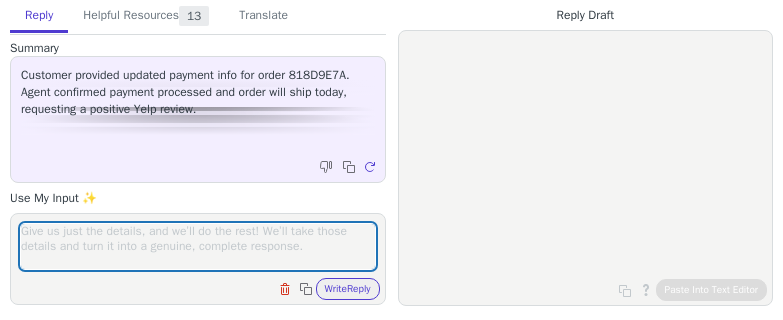 scroll, scrollTop: 0, scrollLeft: 0, axis: both 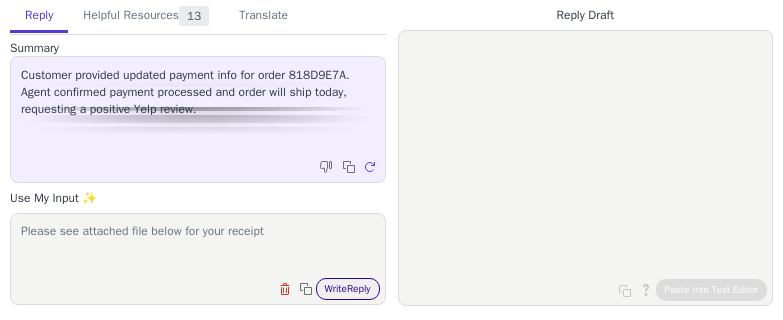 click on "Clear field Copy to clipboard Write  Reply" at bounding box center [208, 287] 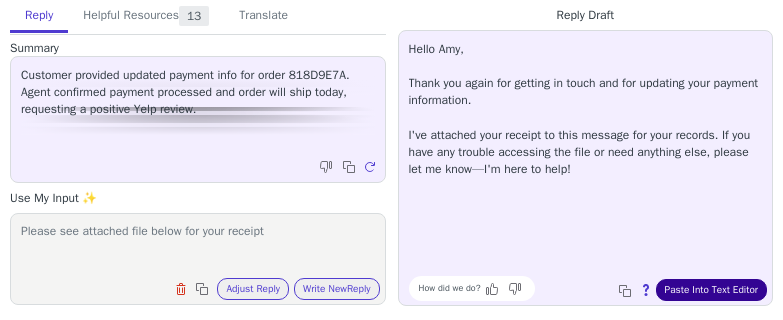 click on "Paste Into Text Editor" at bounding box center (711, 290) 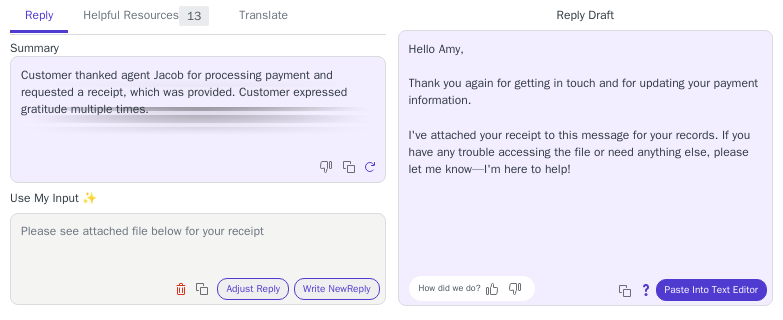 click on "Please see attached file below for your receipt" at bounding box center [198, 246] 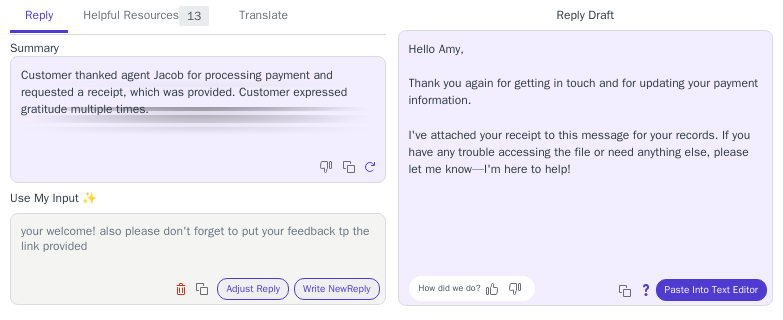 click on "your welcome! also please don't forget to put your feedback tp the link provided" at bounding box center [198, 246] 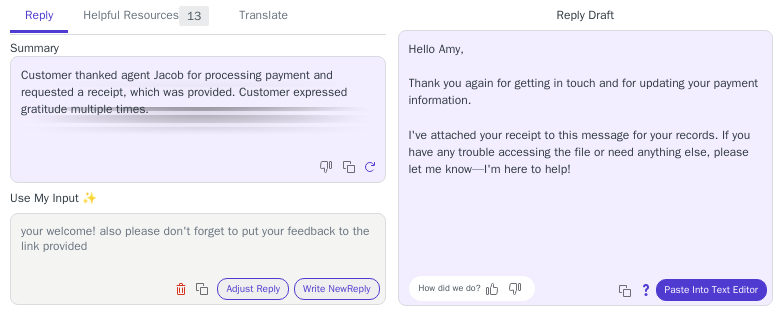 scroll, scrollTop: 0, scrollLeft: 0, axis: both 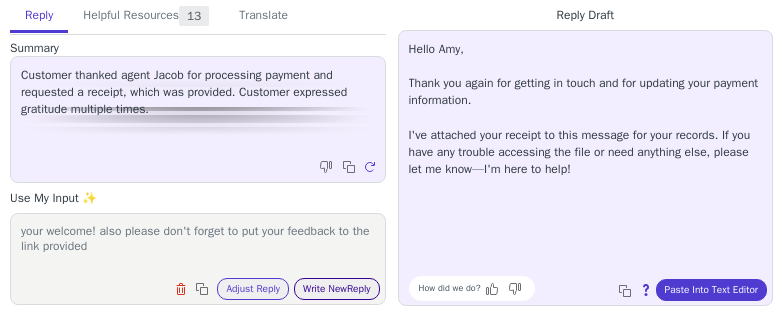 type on "your welcome! also please don't forget to put your feedback to the link provided" 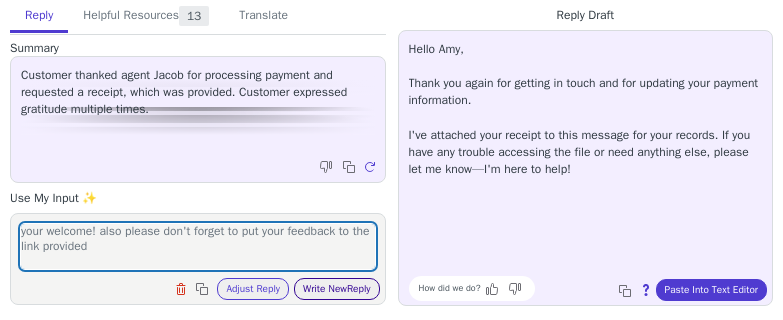click on "Write New  Reply" at bounding box center (337, 289) 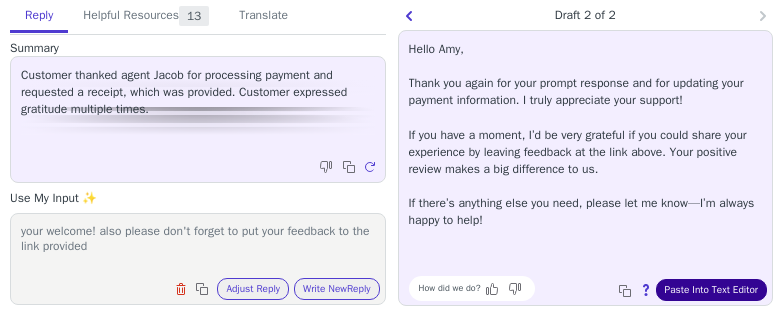 click on "Paste Into Text Editor" at bounding box center (711, 290) 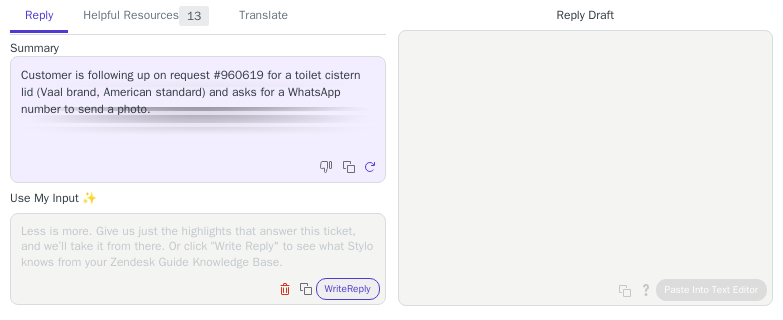 scroll, scrollTop: 0, scrollLeft: 0, axis: both 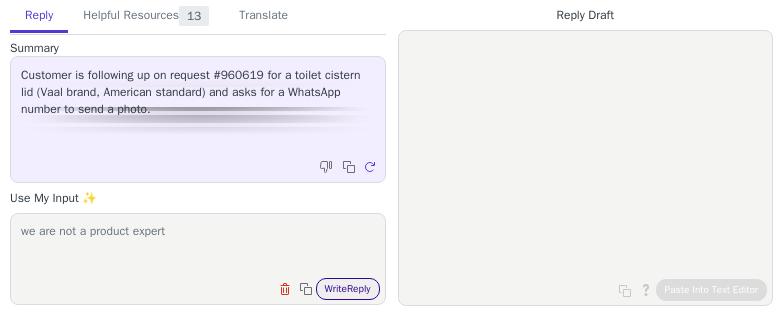 type on "we are not a product expert" 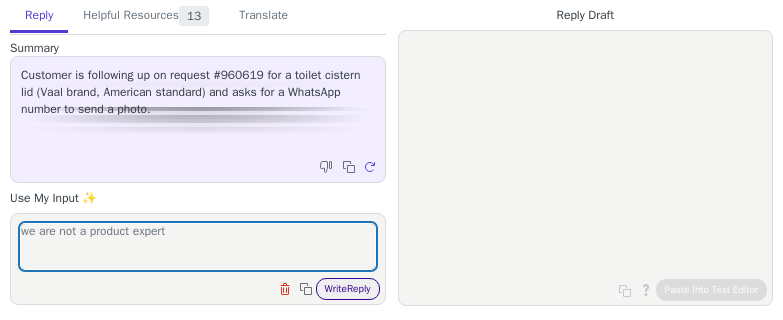 click on "Write  Reply" at bounding box center [348, 289] 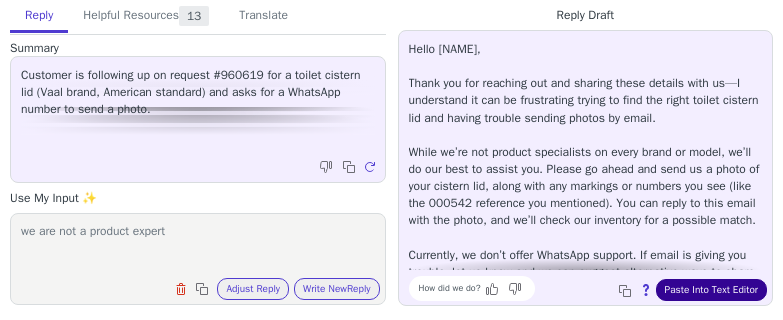 click on "Paste Into Text Editor" at bounding box center (711, 290) 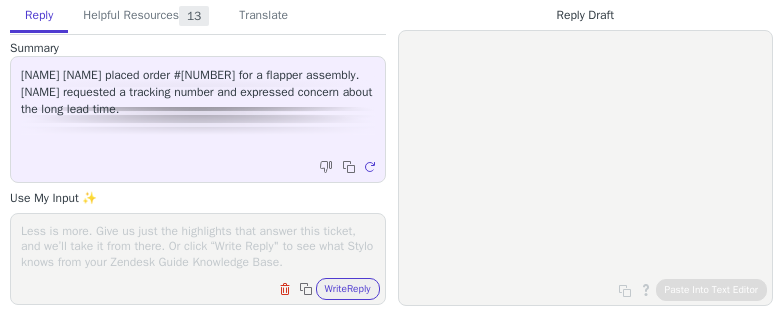 scroll, scrollTop: 0, scrollLeft: 0, axis: both 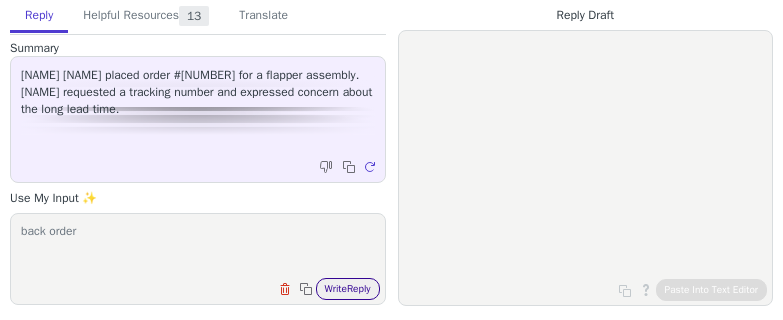 type on "back order" 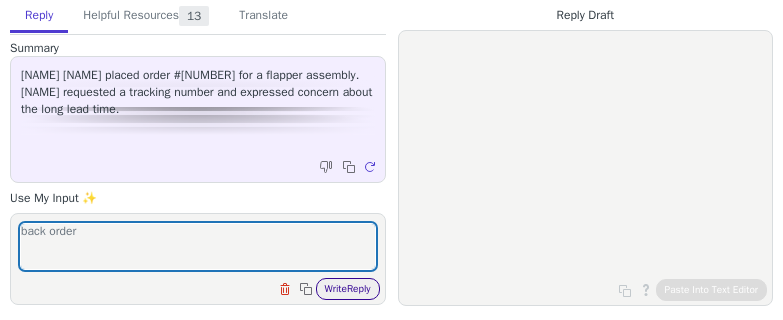 click on "Write  Reply" at bounding box center (348, 289) 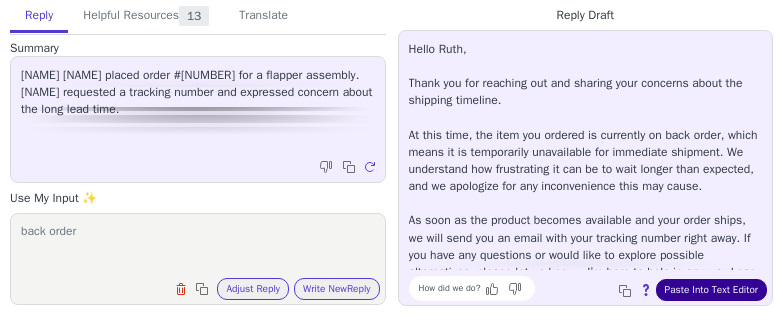 click on "Paste Into Text Editor" at bounding box center [711, 290] 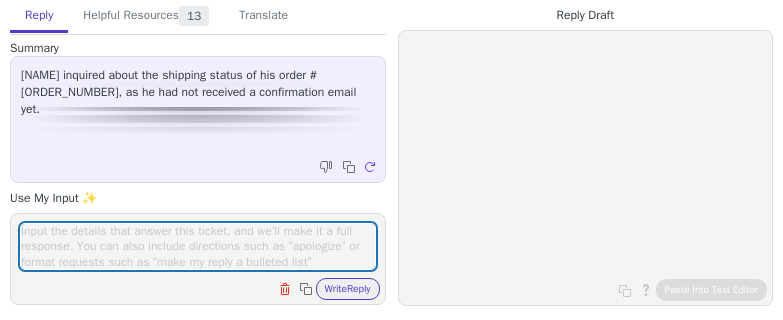 scroll, scrollTop: 0, scrollLeft: 0, axis: both 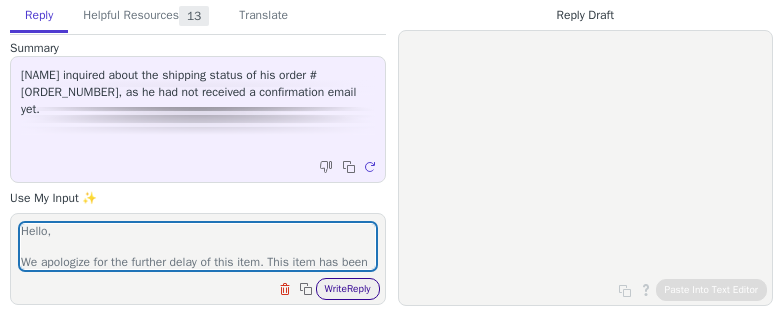type on "Hello,
We apologize for the further delay of this item. This item has been placed on backorder with the manufacturer and we are not expecting to receive it until [DATE]. We will do our best to keep you updated and get your order as quickly as possible.
If you have any further questions, then please do not hesitate to reach out to us at the number below.
Thanks," 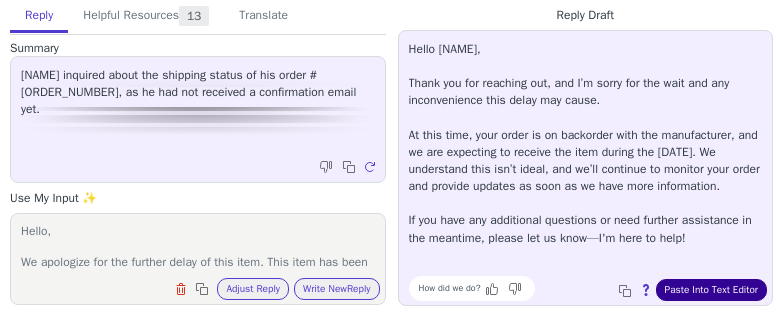 click on "Paste Into Text Editor" at bounding box center (711, 290) 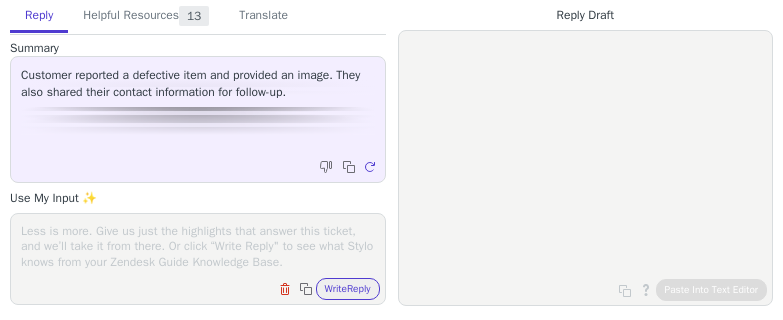 click at bounding box center (198, 246) 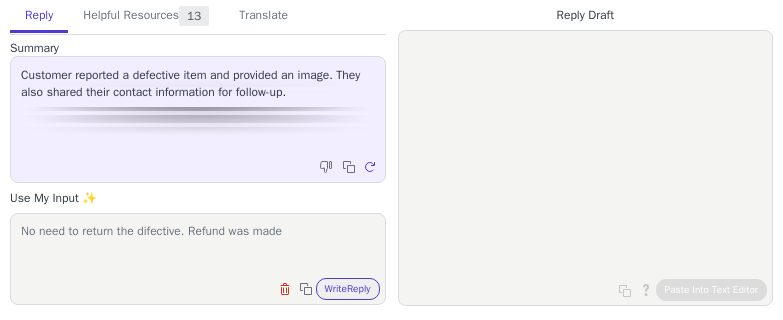 paste on "If you’re happy with the service I provided today, I’d truly appreciate it if you could take a moment to leave us a positive review and a 5-star rating on Yelp: https://www.yelp.com/biz/plumbers-stock-cedar-city. If you’d like, please mention my name (Jake) in your review—it would mean a lot!" 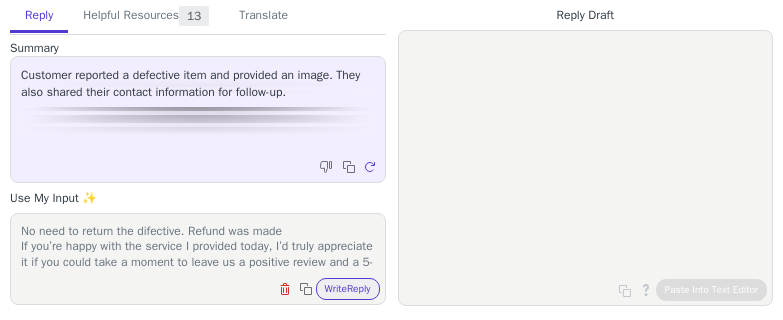 scroll, scrollTop: 62, scrollLeft: 0, axis: vertical 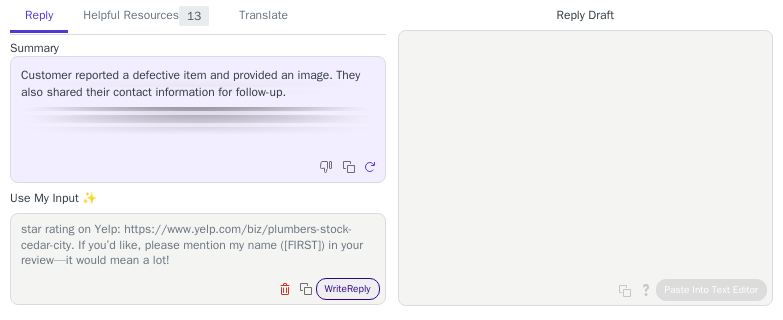 type on "No need to return the difective. Refund was made
If you’re happy with the service I provided today, I’d truly appreciate it if you could take a moment to leave us a positive review and a 5-star rating on Yelp: https://www.yelp.com/biz/plumbers-stock-cedar-city. If you’d like, please mention my name (Jake) in your review—it would mean a lot!" 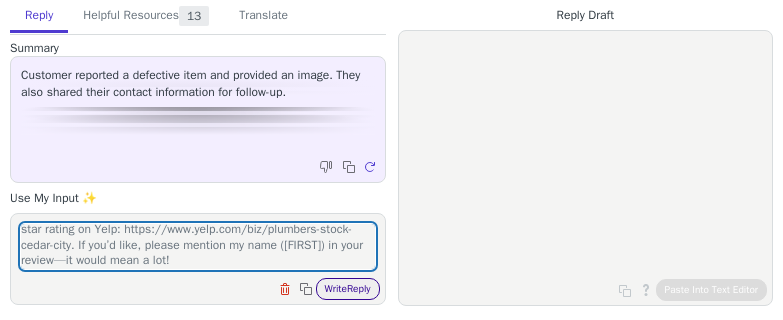 click on "Write  Reply" at bounding box center (348, 289) 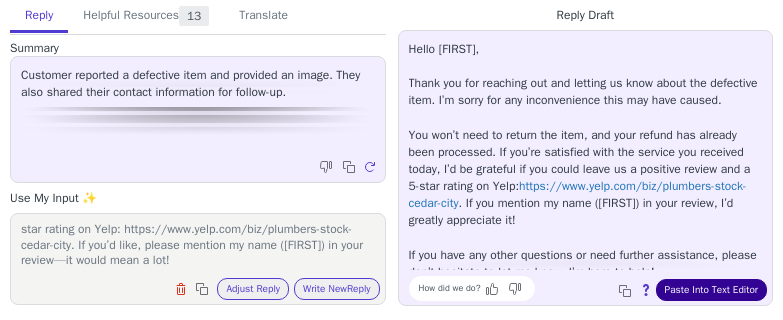click on "Paste Into Text Editor" at bounding box center (711, 290) 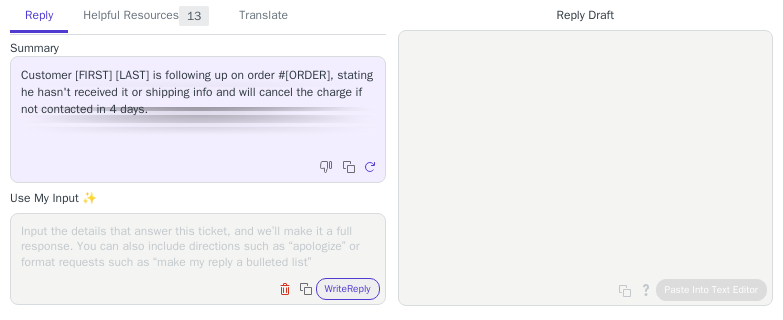 scroll, scrollTop: 0, scrollLeft: 0, axis: both 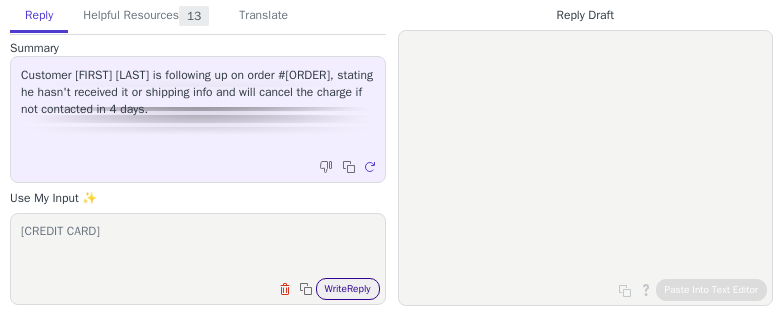 click on "9400111105496828877614" at bounding box center [198, 246] 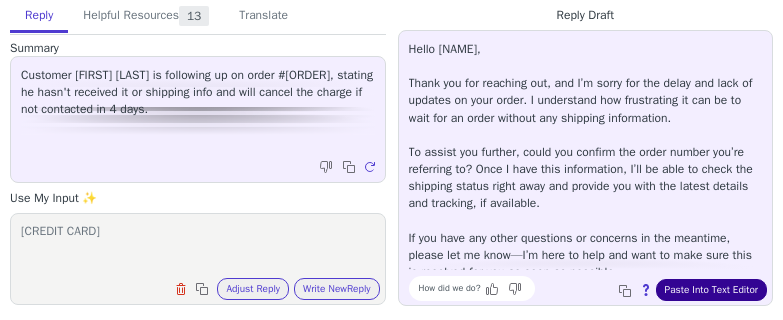 click on "Paste Into Text Editor" at bounding box center [711, 290] 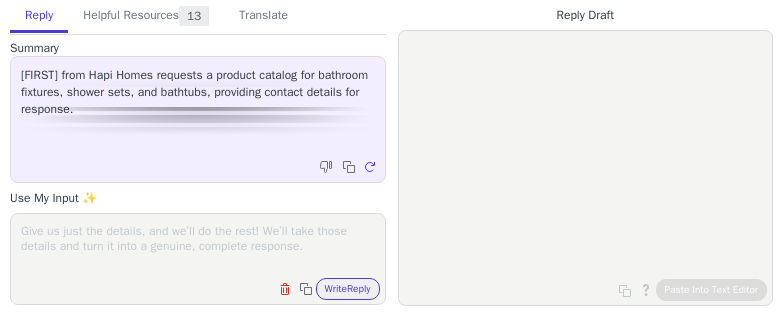 scroll, scrollTop: 0, scrollLeft: 0, axis: both 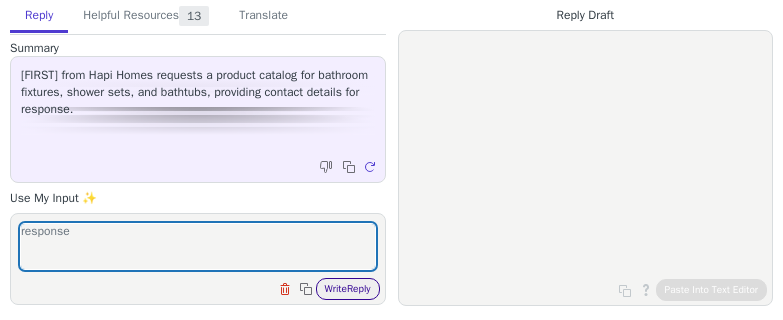 click on "Write  Reply" at bounding box center [348, 289] 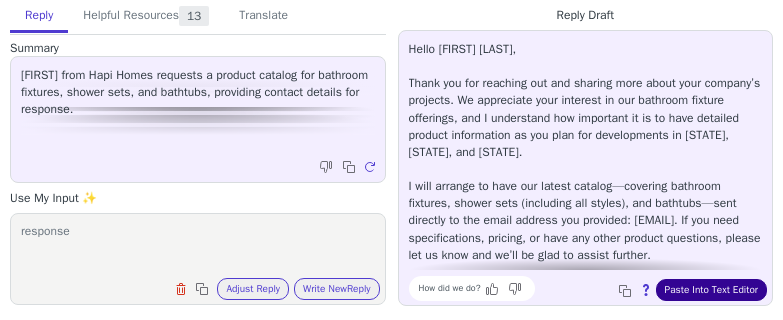 click on "Paste Into Text Editor" at bounding box center [711, 290] 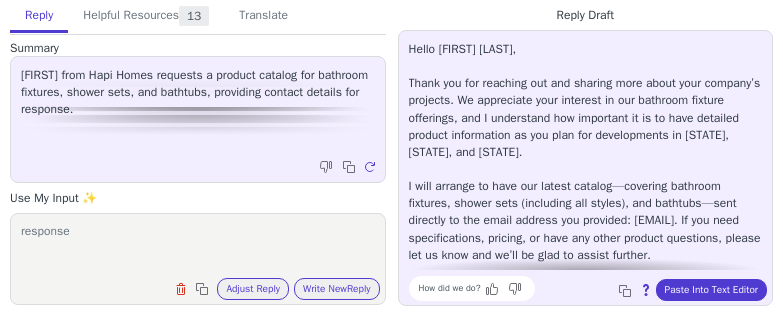 click on "response" at bounding box center [198, 246] 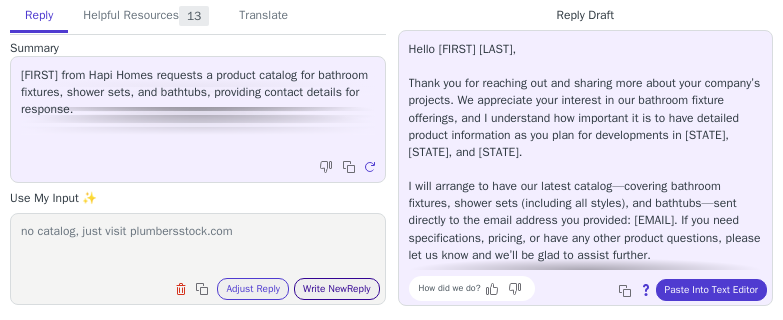 type on "no catalog, just visit plumbersstock.com" 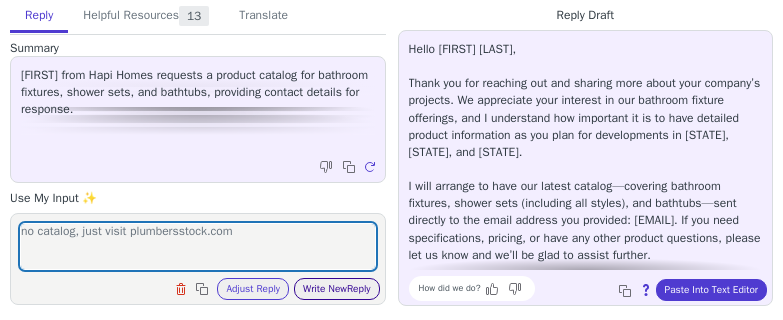 click on "Write New  Reply" at bounding box center (337, 289) 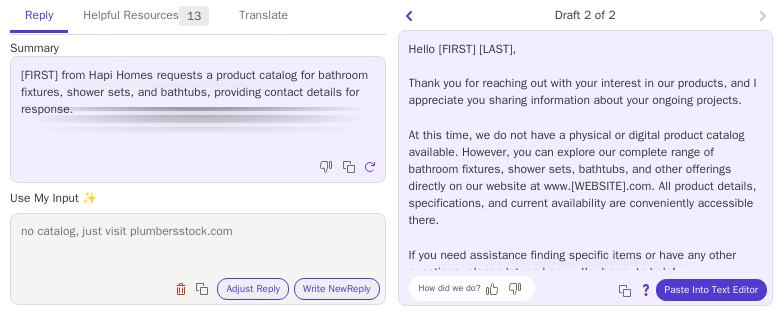 click on "Hello Merlito, Thank you for reaching out with your interest in our products, and I appreciate you sharing information about your ongoing projects. At this time, we do not have a physical or digital product catalog available. However, you can explore our complete range of bathroom fixtures, shower sets, bathtubs, and other offerings directly on our website at www.plumbersstock.com. All product details, specifications, and current availability are conveniently accessible there. If you need assistance finding specific items or have any other questions, please let me know—I'm happy to help! How did we do?   Copy to clipboard About this reply Paste Into Text Editor" at bounding box center (586, 168) 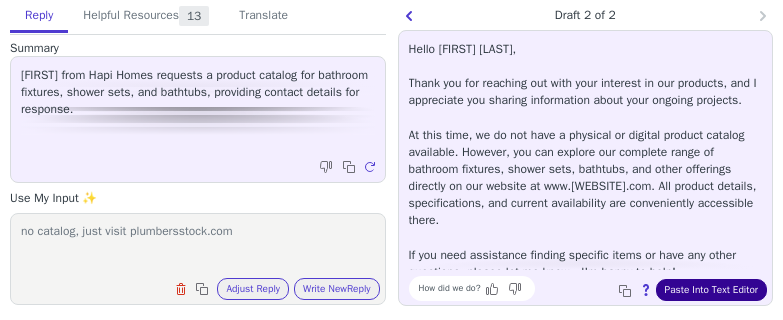 click on "Paste Into Text Editor" at bounding box center (711, 290) 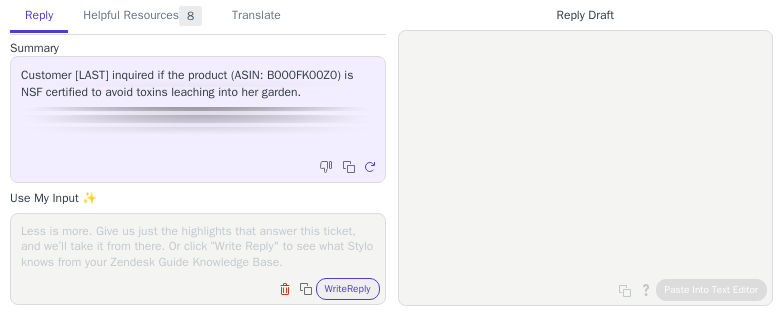 scroll, scrollTop: 0, scrollLeft: 0, axis: both 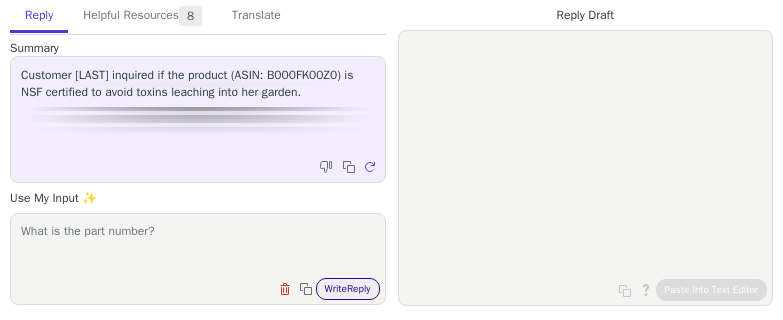 type on "What is the part number?" 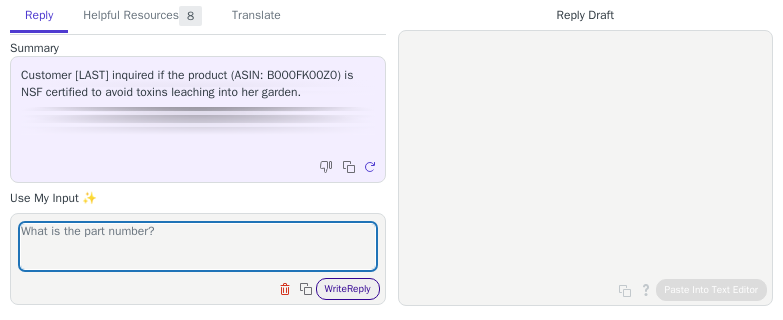 click on "Write  Reply" at bounding box center (348, 289) 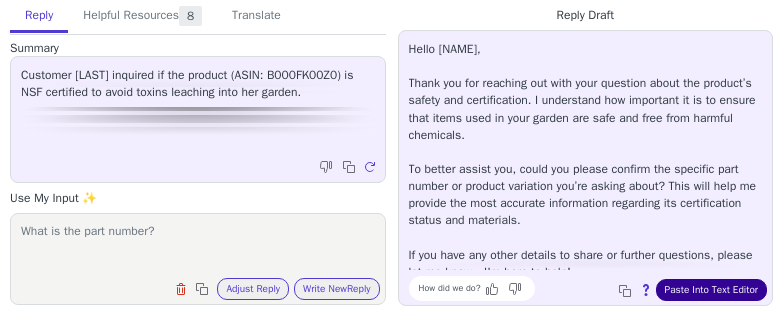click on "Paste Into Text Editor" at bounding box center (711, 290) 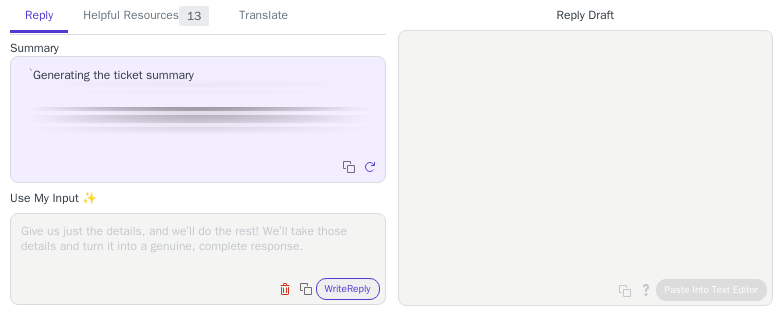 scroll, scrollTop: 0, scrollLeft: 0, axis: both 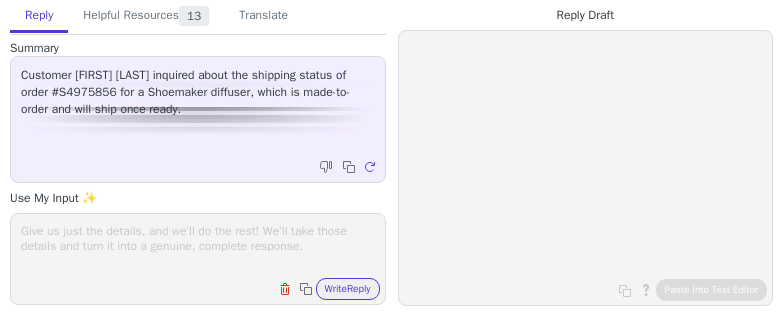 click at bounding box center (198, 246) 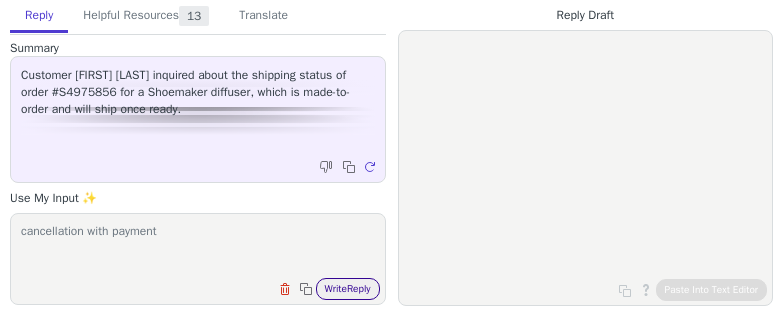 type on "cancellation with payment" 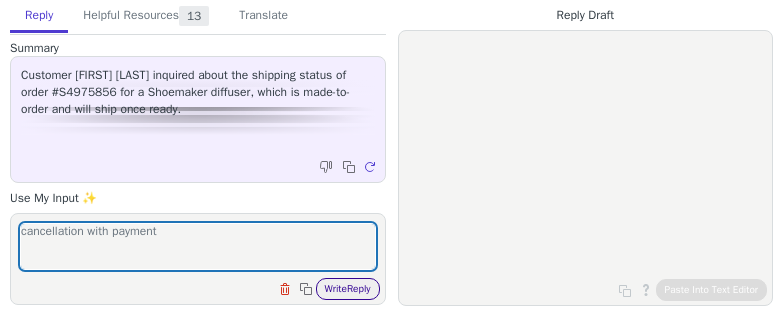 click on "Write  Reply" at bounding box center (348, 289) 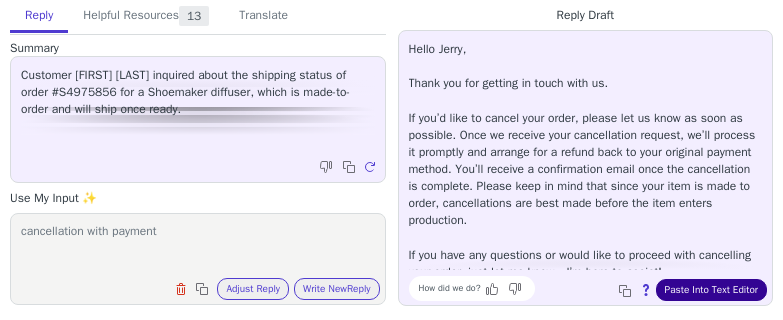 click on "Paste Into Text Editor" at bounding box center [711, 290] 